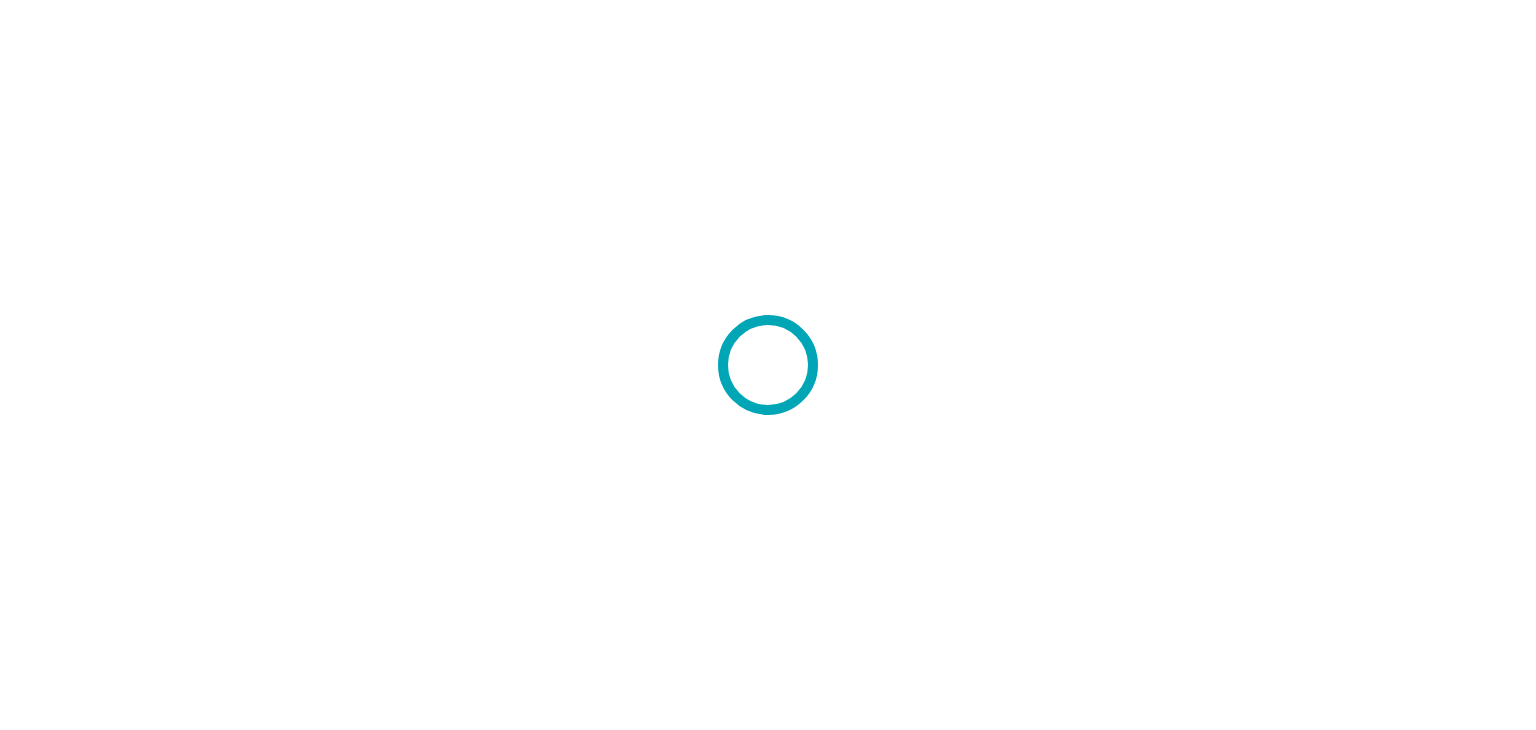 scroll, scrollTop: 0, scrollLeft: 0, axis: both 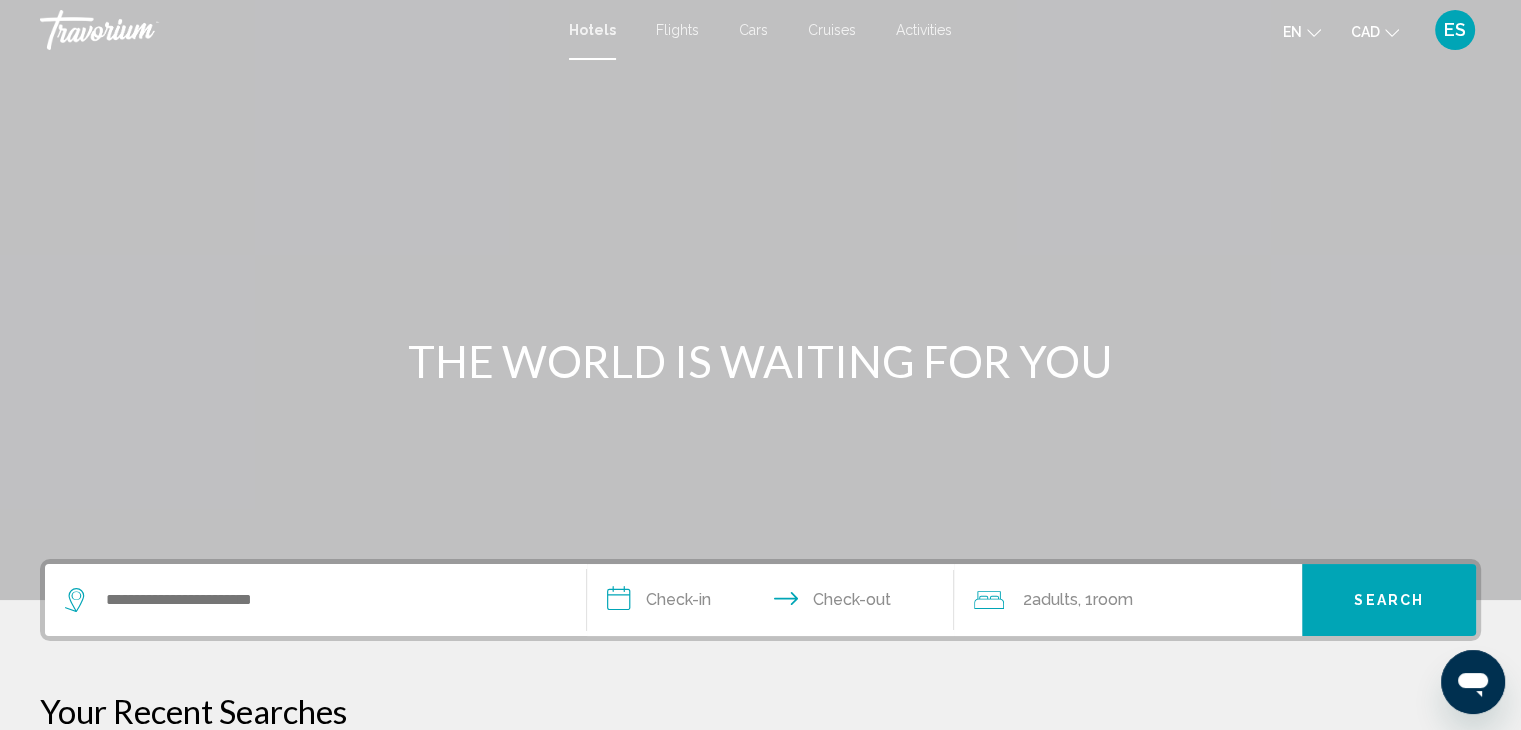 click on "Flights" at bounding box center [677, 30] 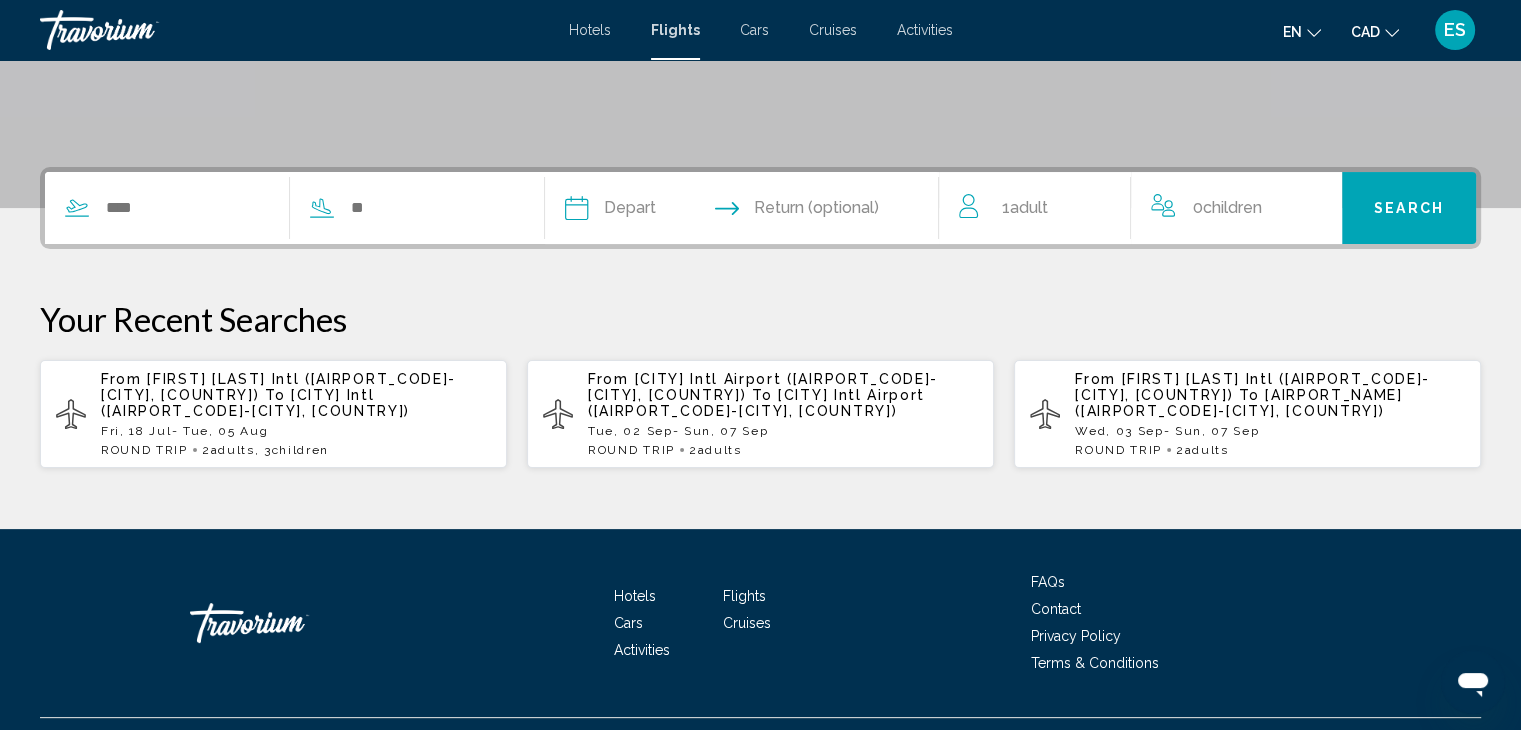 scroll, scrollTop: 435, scrollLeft: 0, axis: vertical 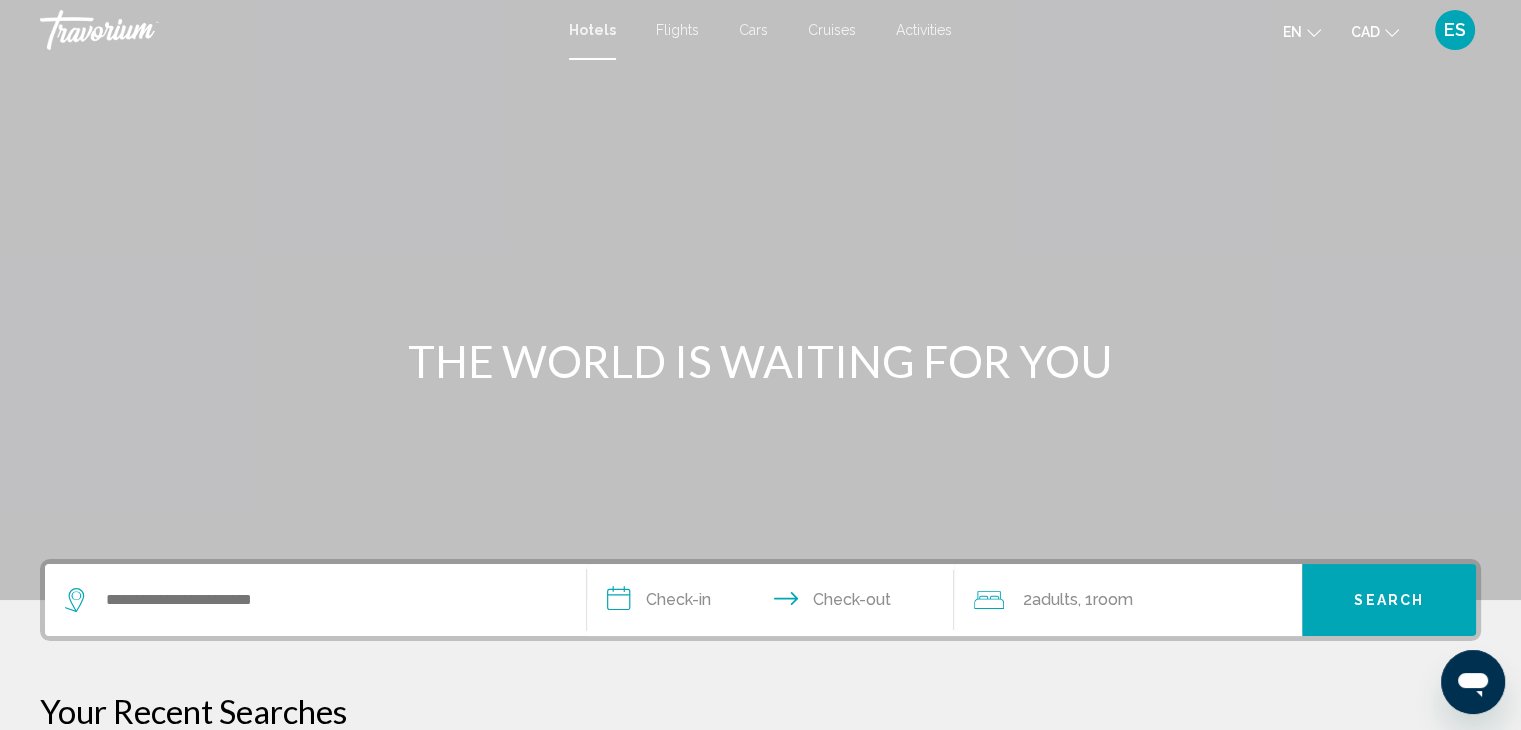 click on "Activities" at bounding box center [924, 30] 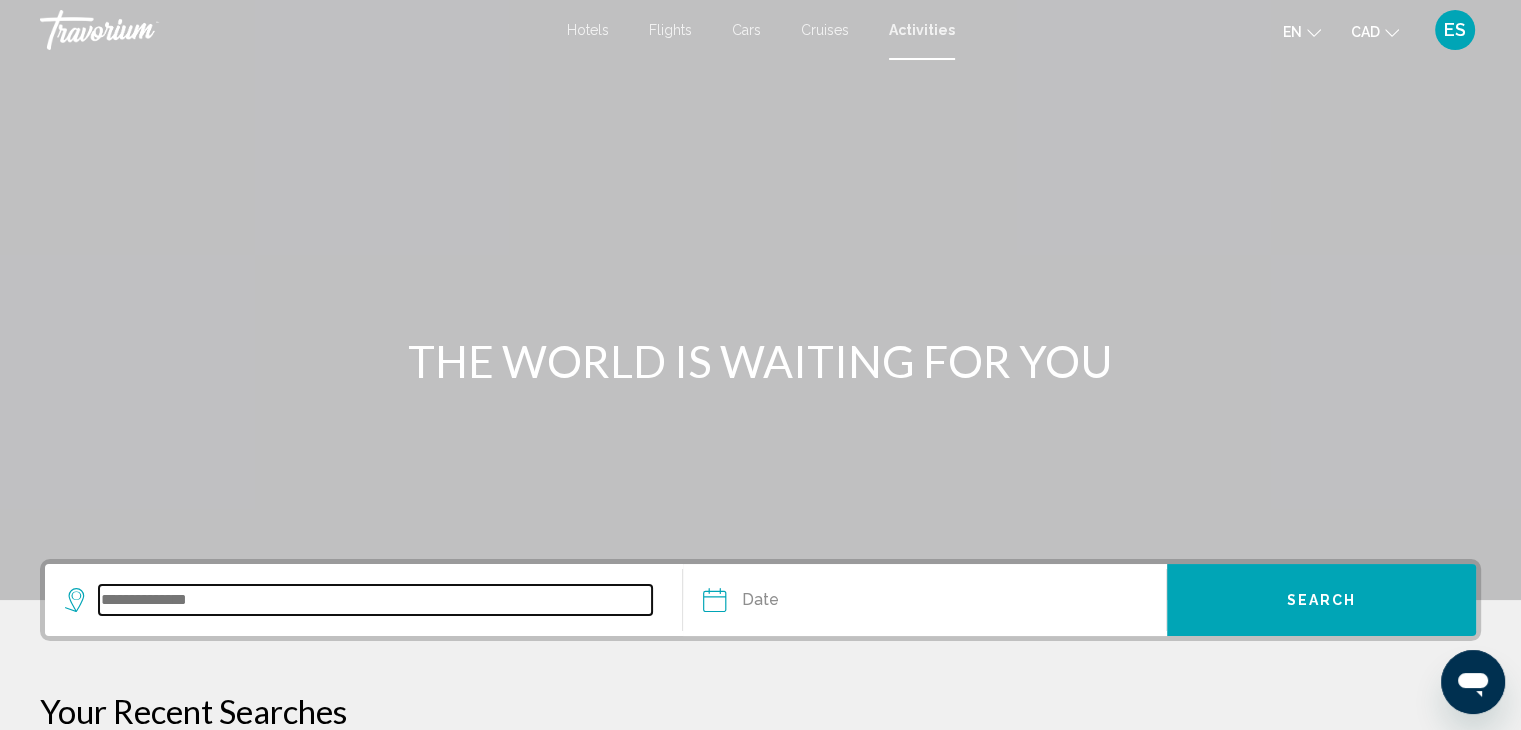 click at bounding box center (375, 600) 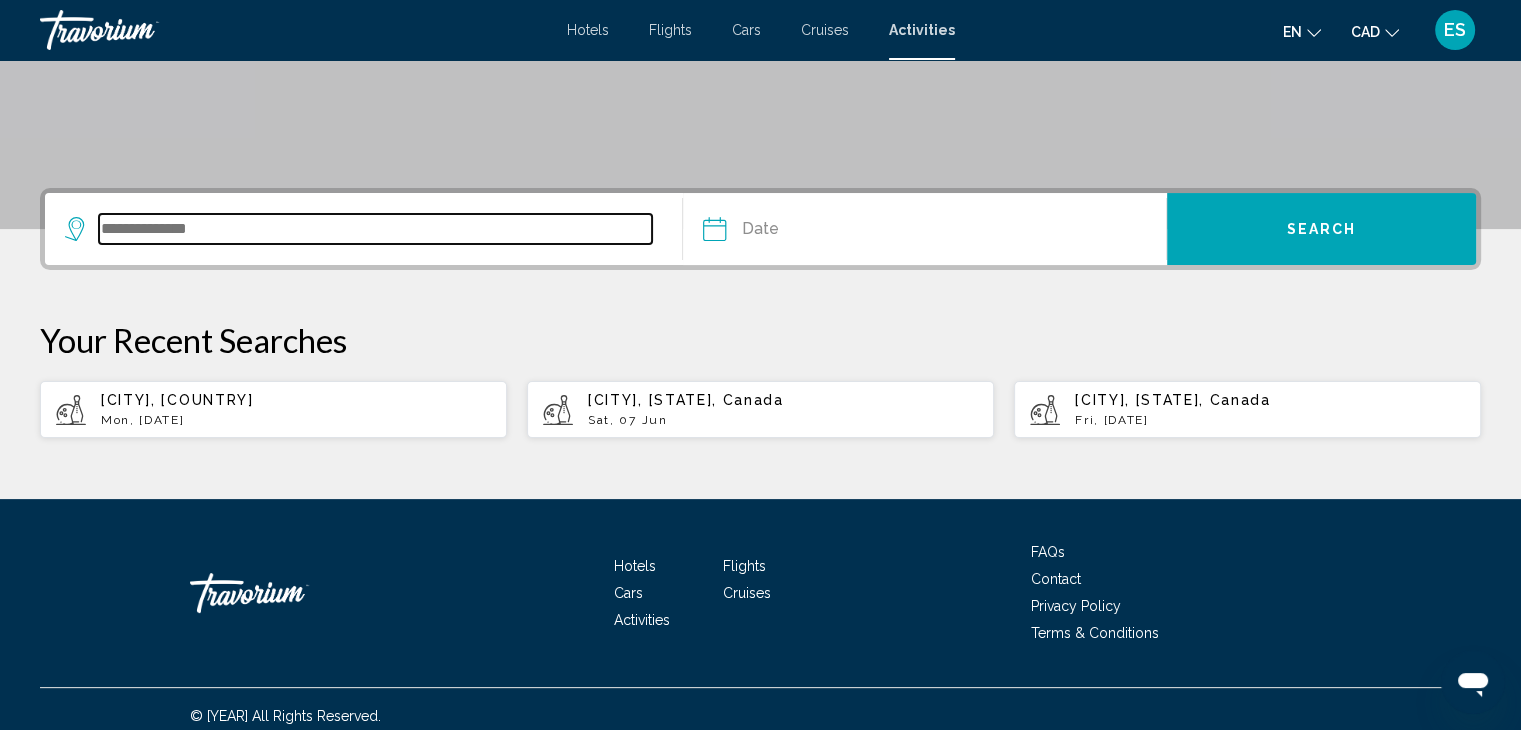 scroll, scrollTop: 384, scrollLeft: 0, axis: vertical 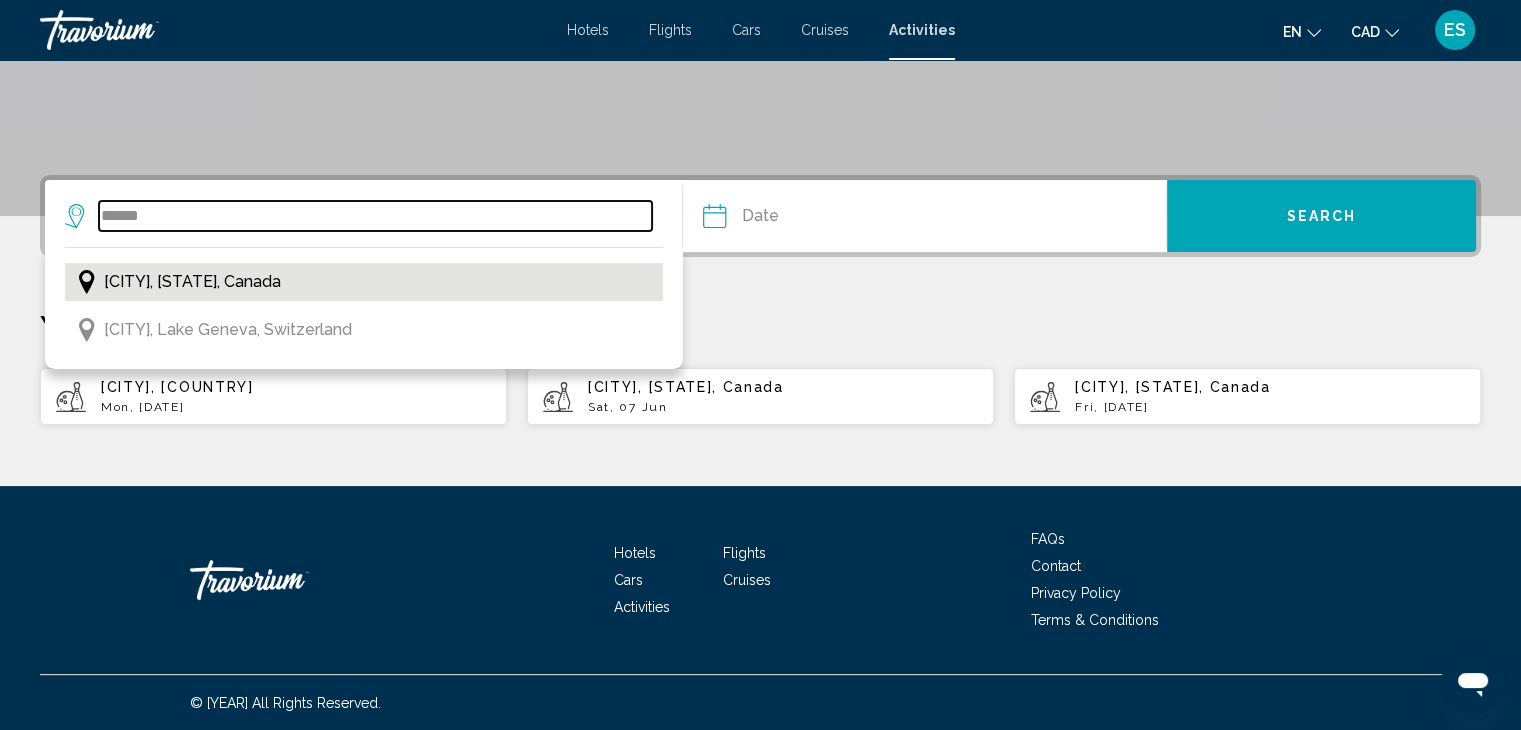 type on "******" 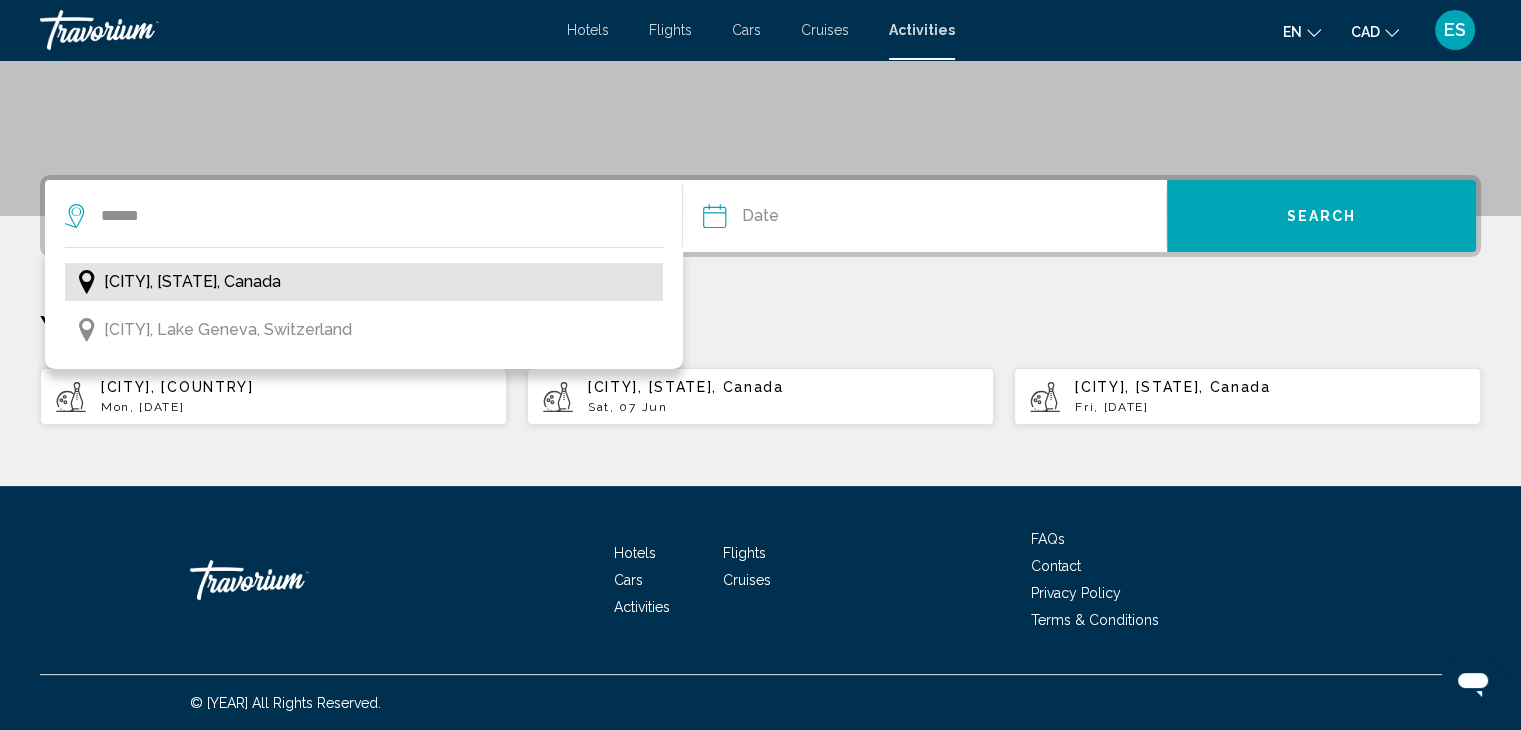 click on "[CITY], [STATE], Canada" at bounding box center [192, 282] 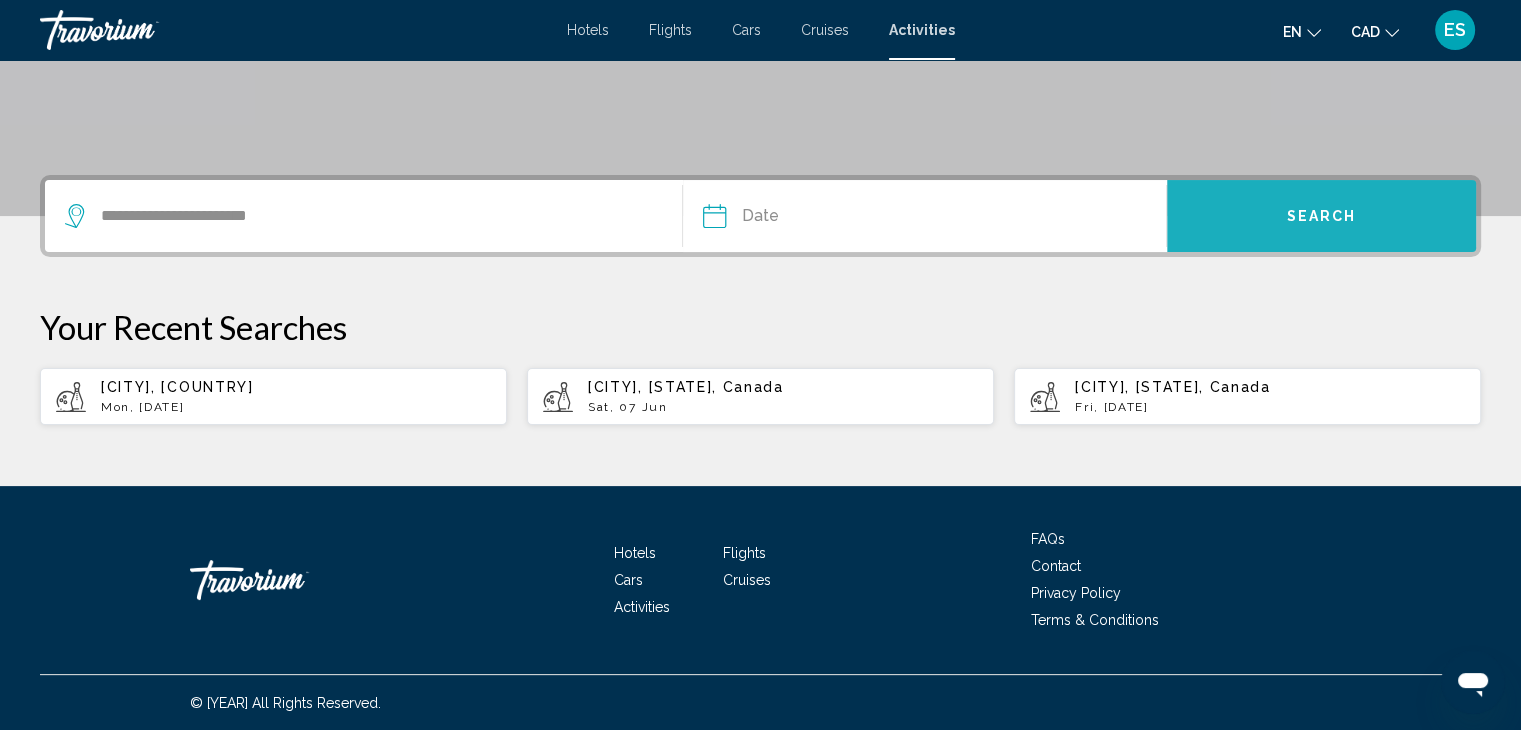 click on "Search" at bounding box center [1321, 216] 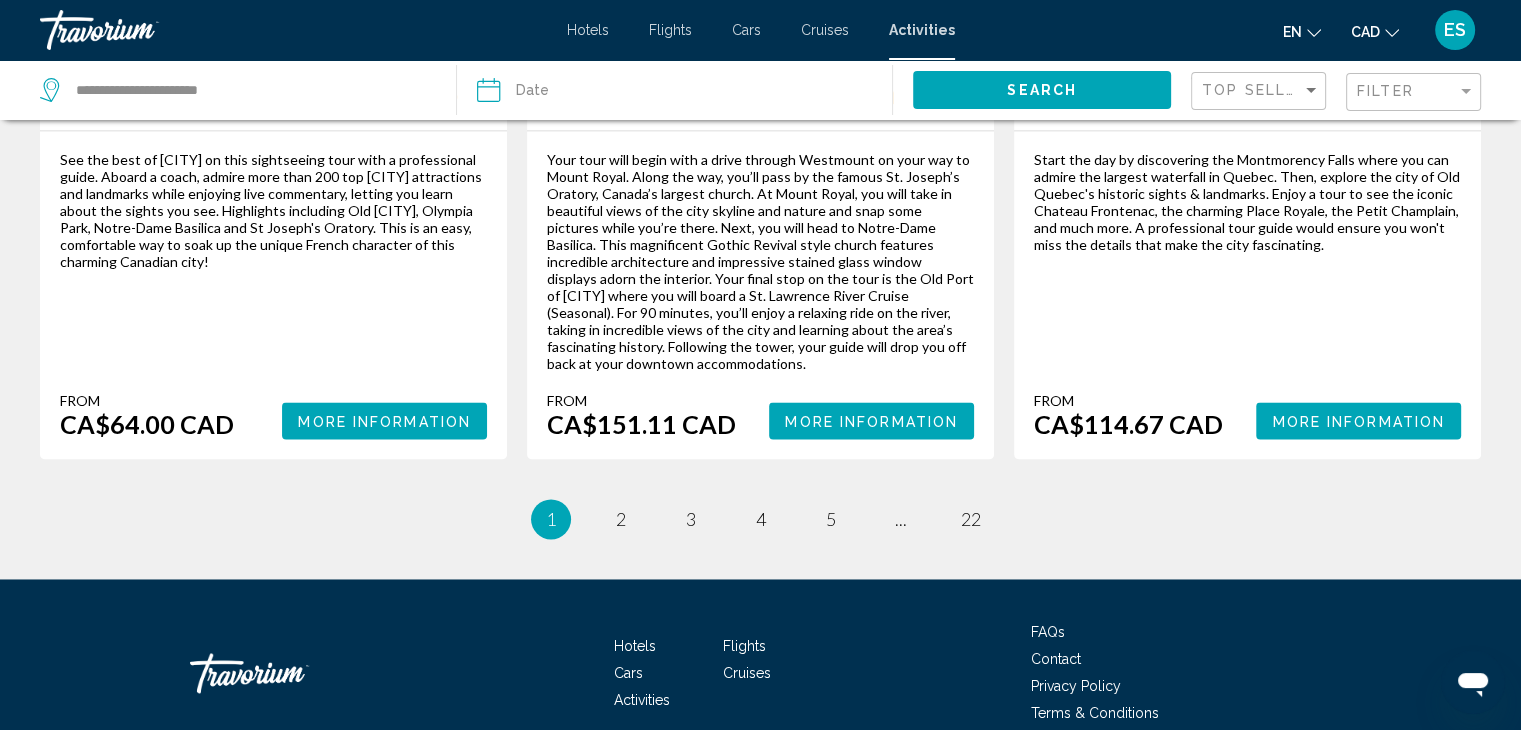 scroll, scrollTop: 3040, scrollLeft: 0, axis: vertical 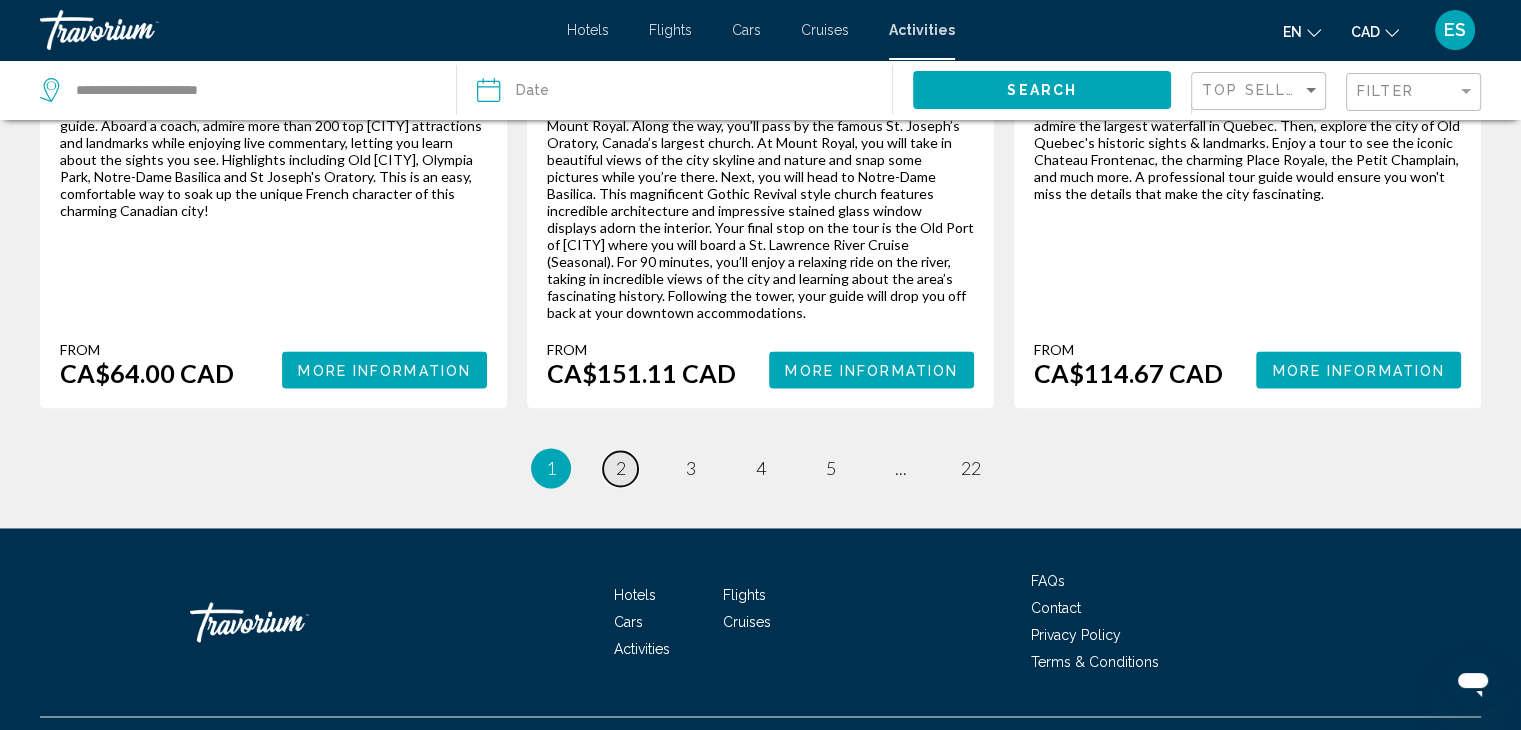 click on "2" at bounding box center (621, 468) 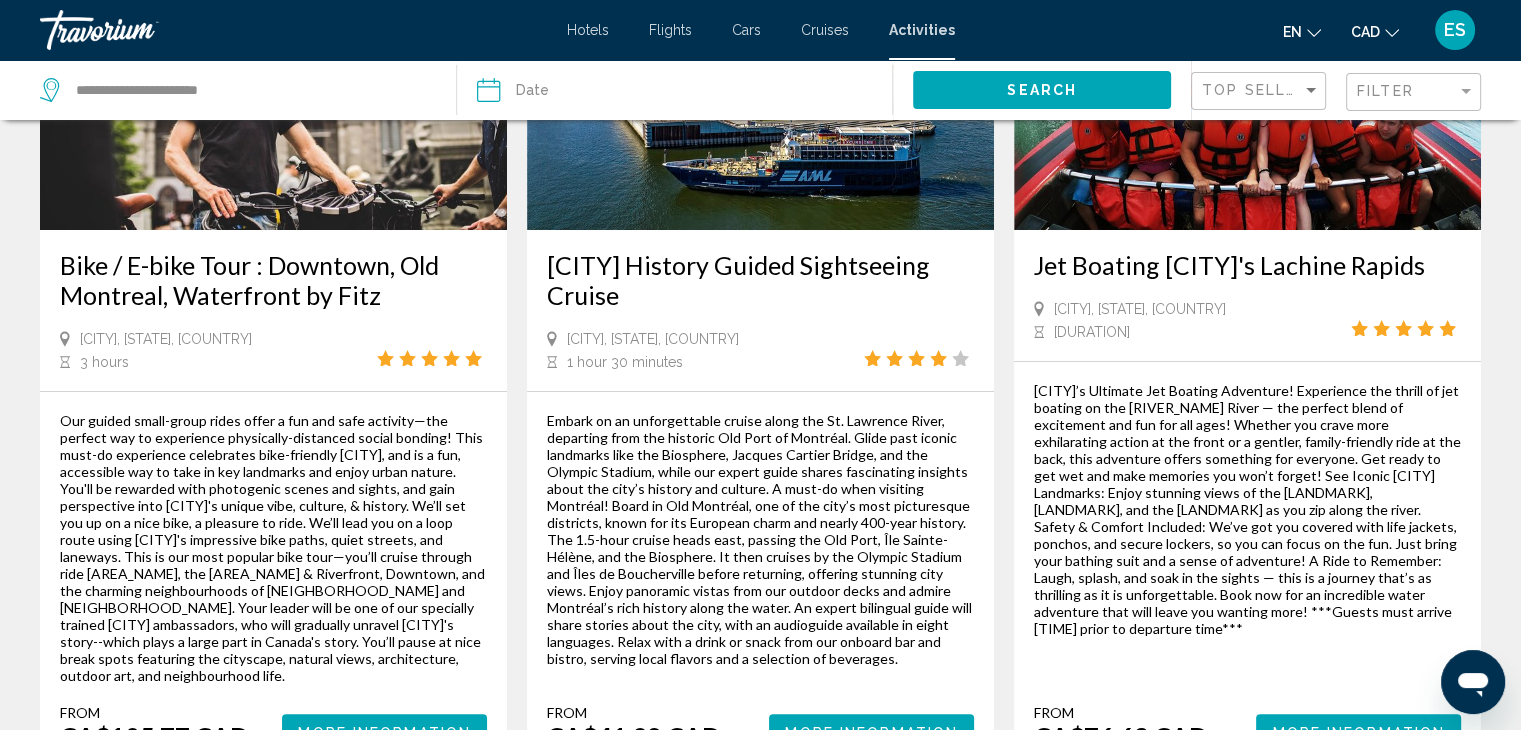 scroll, scrollTop: 320, scrollLeft: 0, axis: vertical 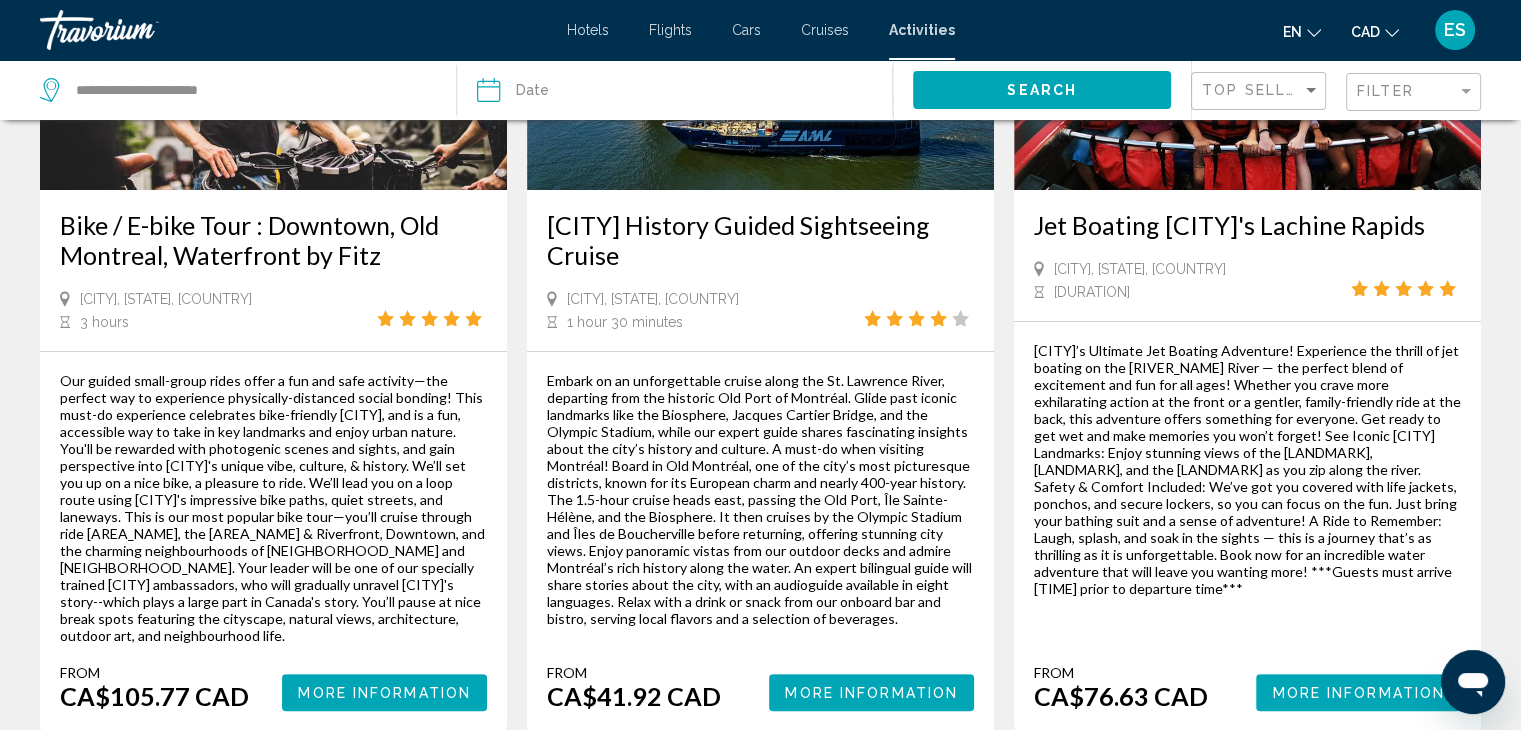click at bounding box center [1314, 33] 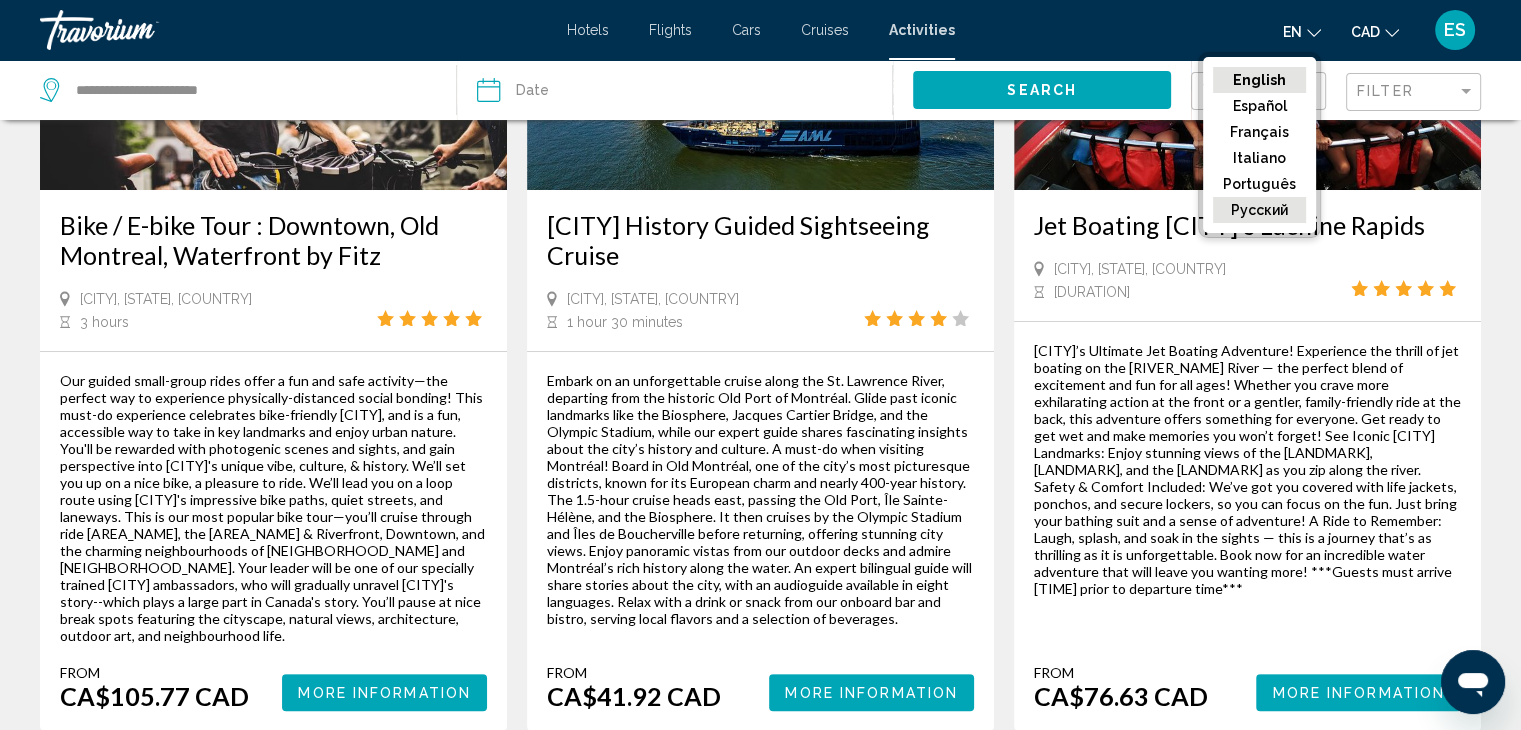 click on "русский" at bounding box center [1259, 80] 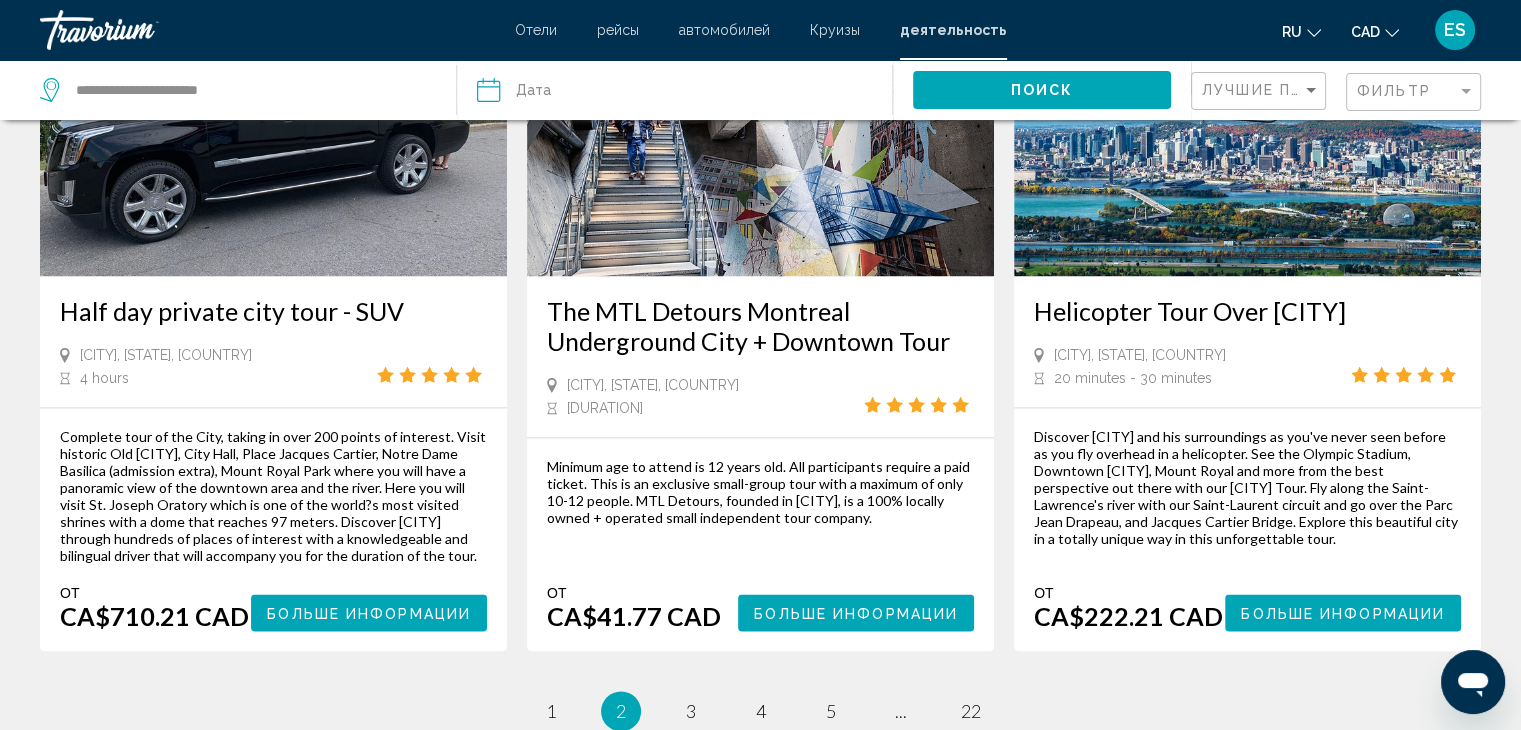 scroll, scrollTop: 2920, scrollLeft: 0, axis: vertical 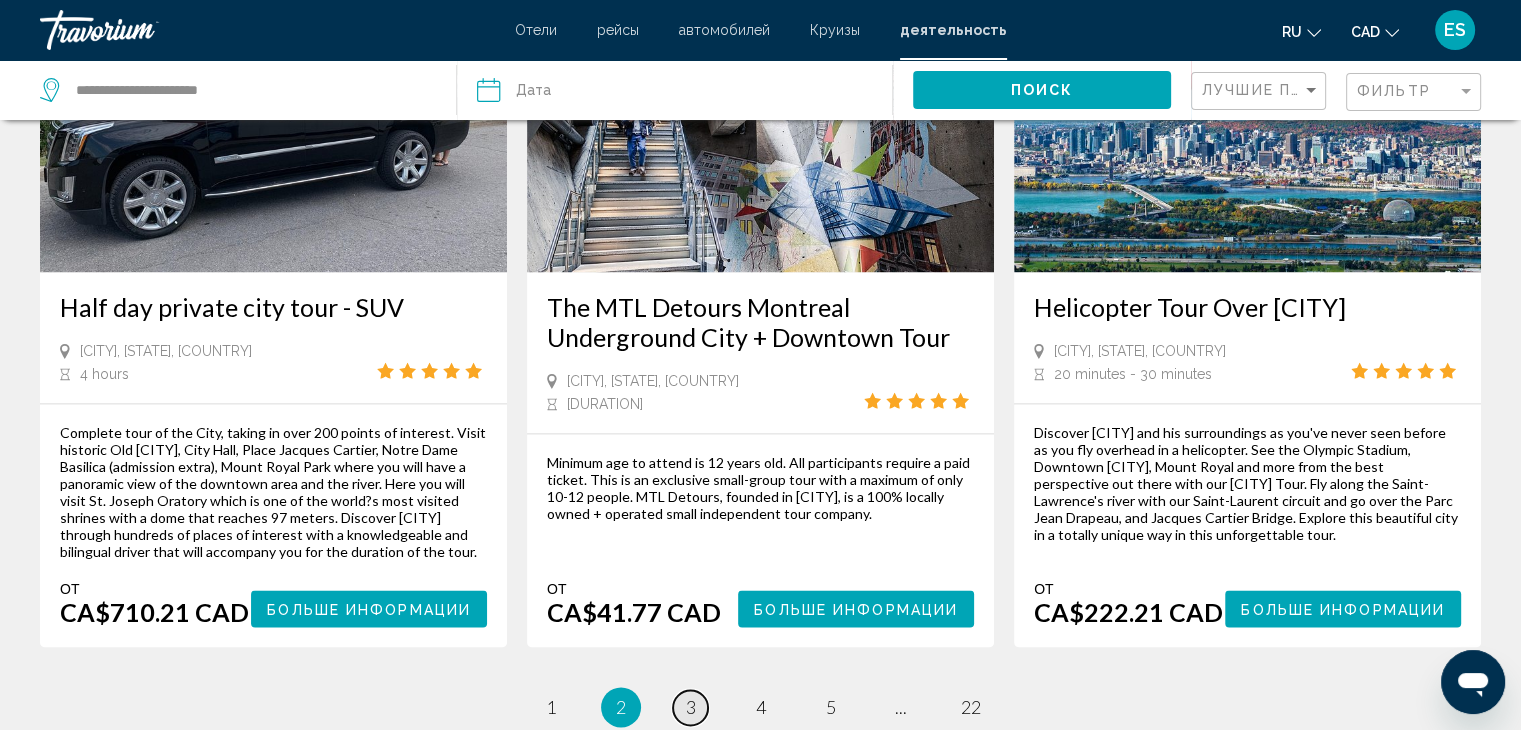 click on "page  3" at bounding box center [550, 707] 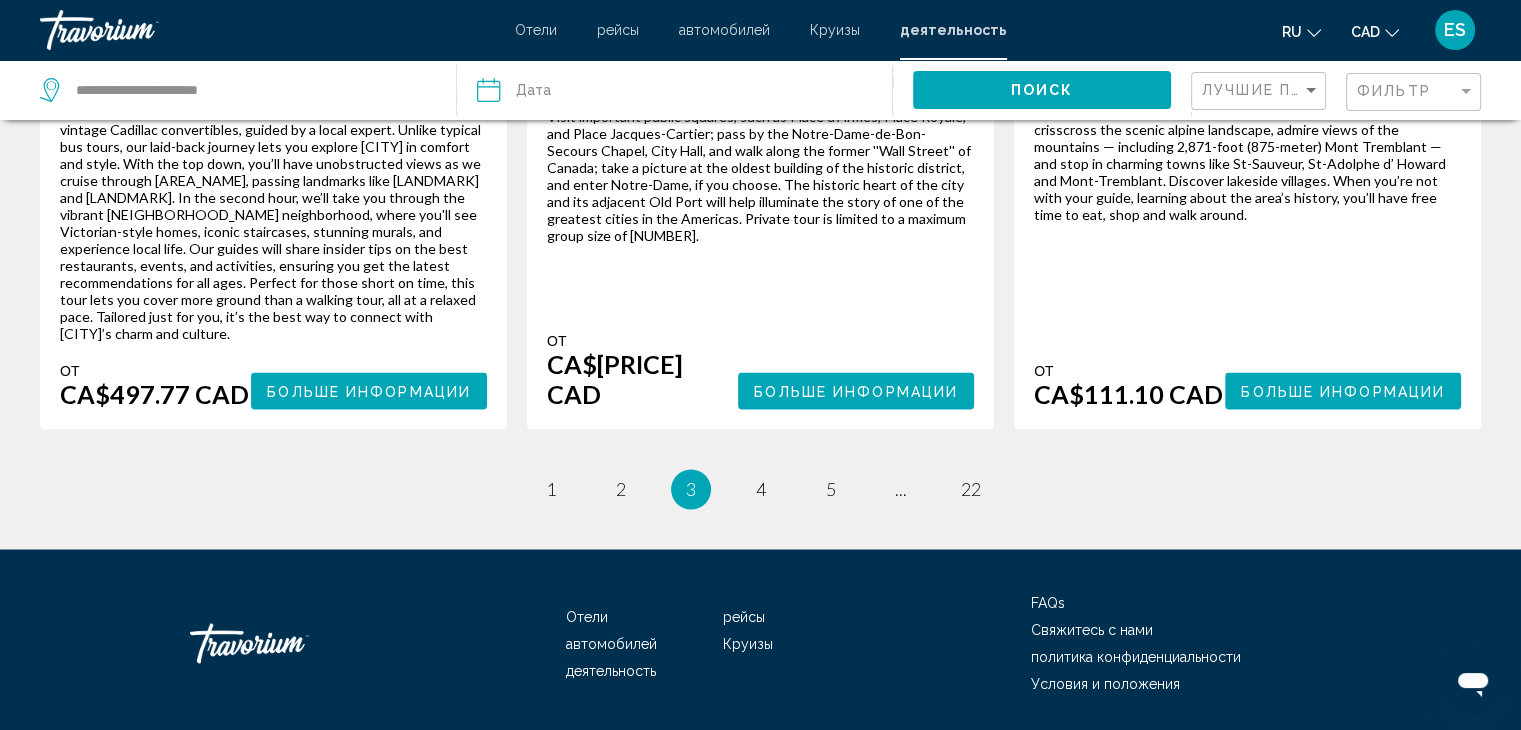 scroll, scrollTop: 3269, scrollLeft: 0, axis: vertical 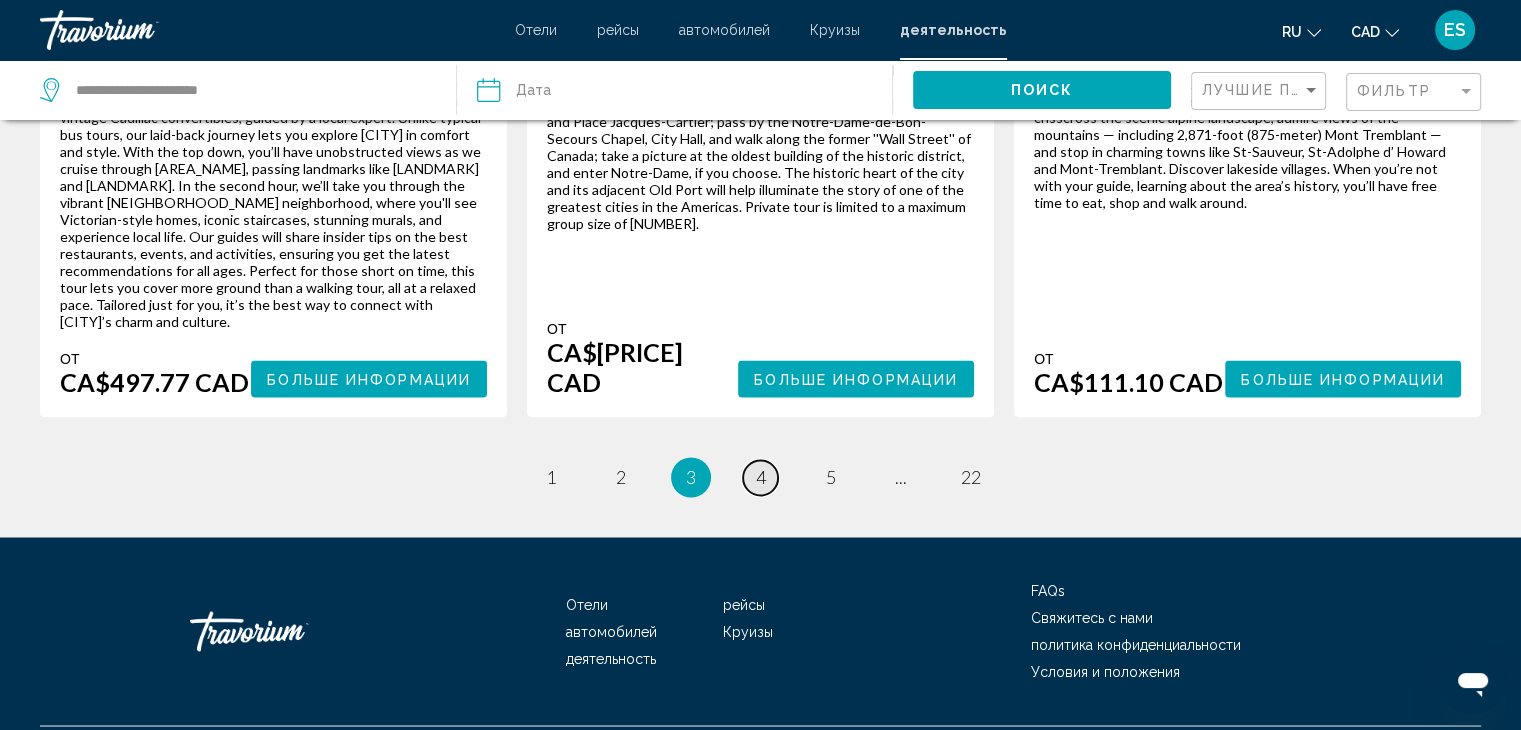 click on "page  4" at bounding box center (550, 477) 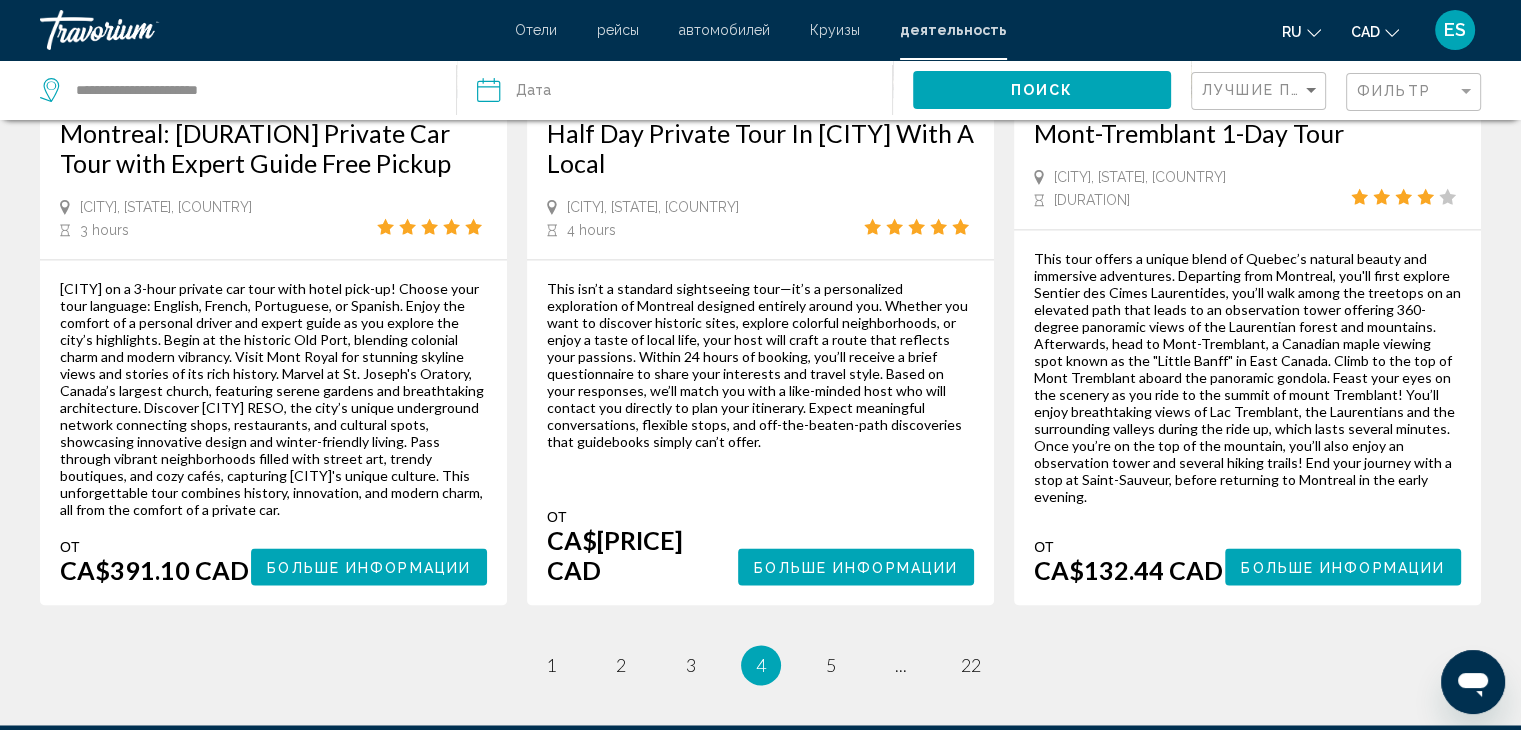 scroll, scrollTop: 3040, scrollLeft: 0, axis: vertical 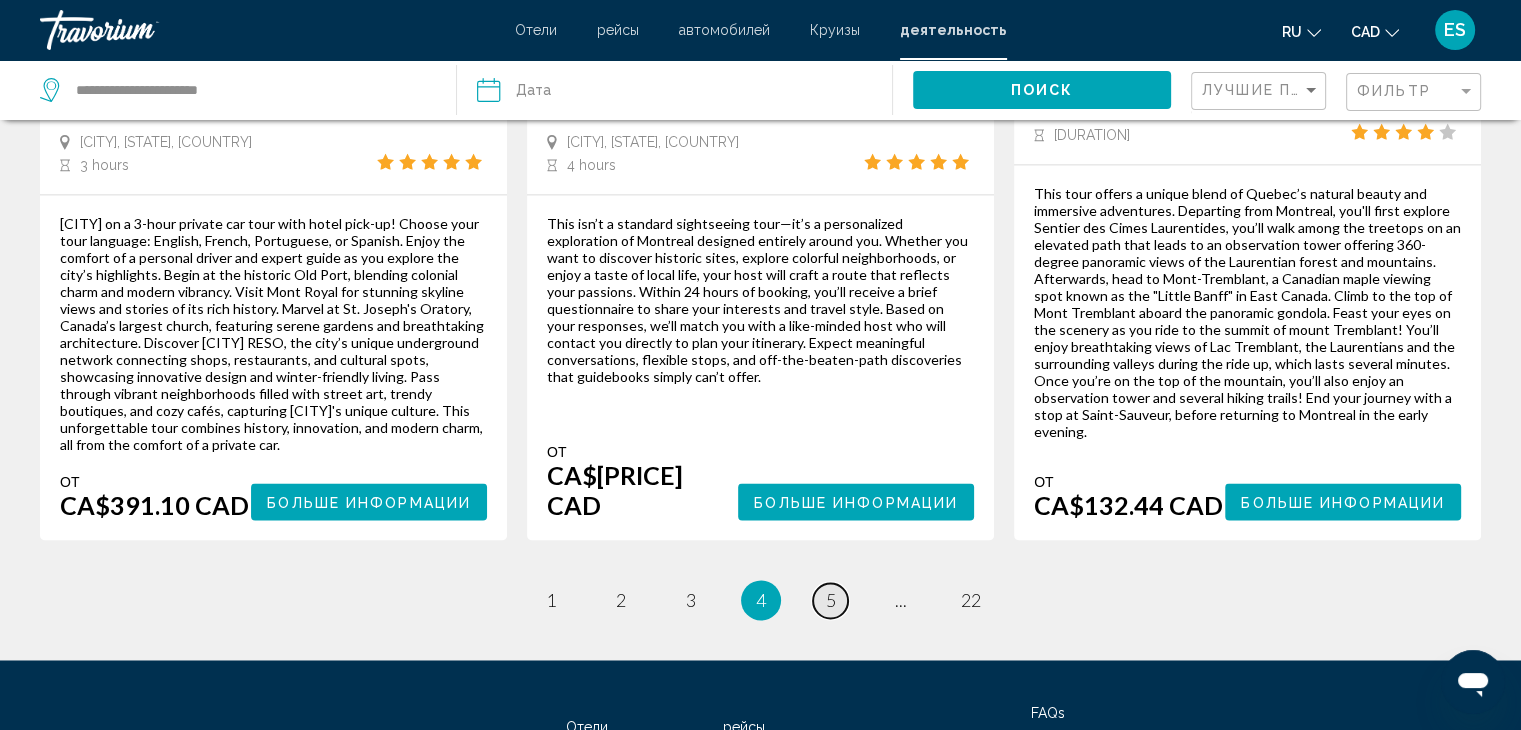 click on "5" at bounding box center (551, 600) 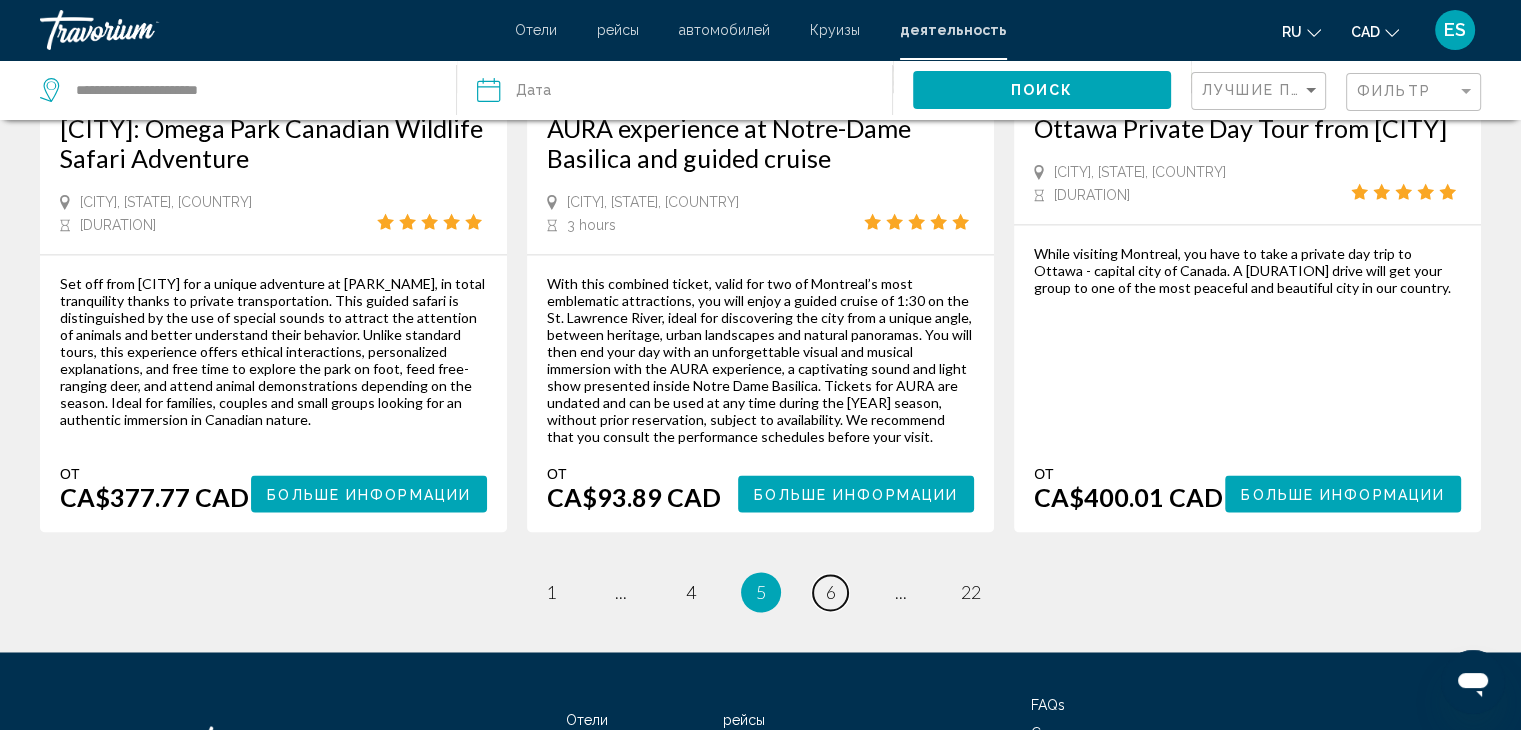 scroll, scrollTop: 3080, scrollLeft: 0, axis: vertical 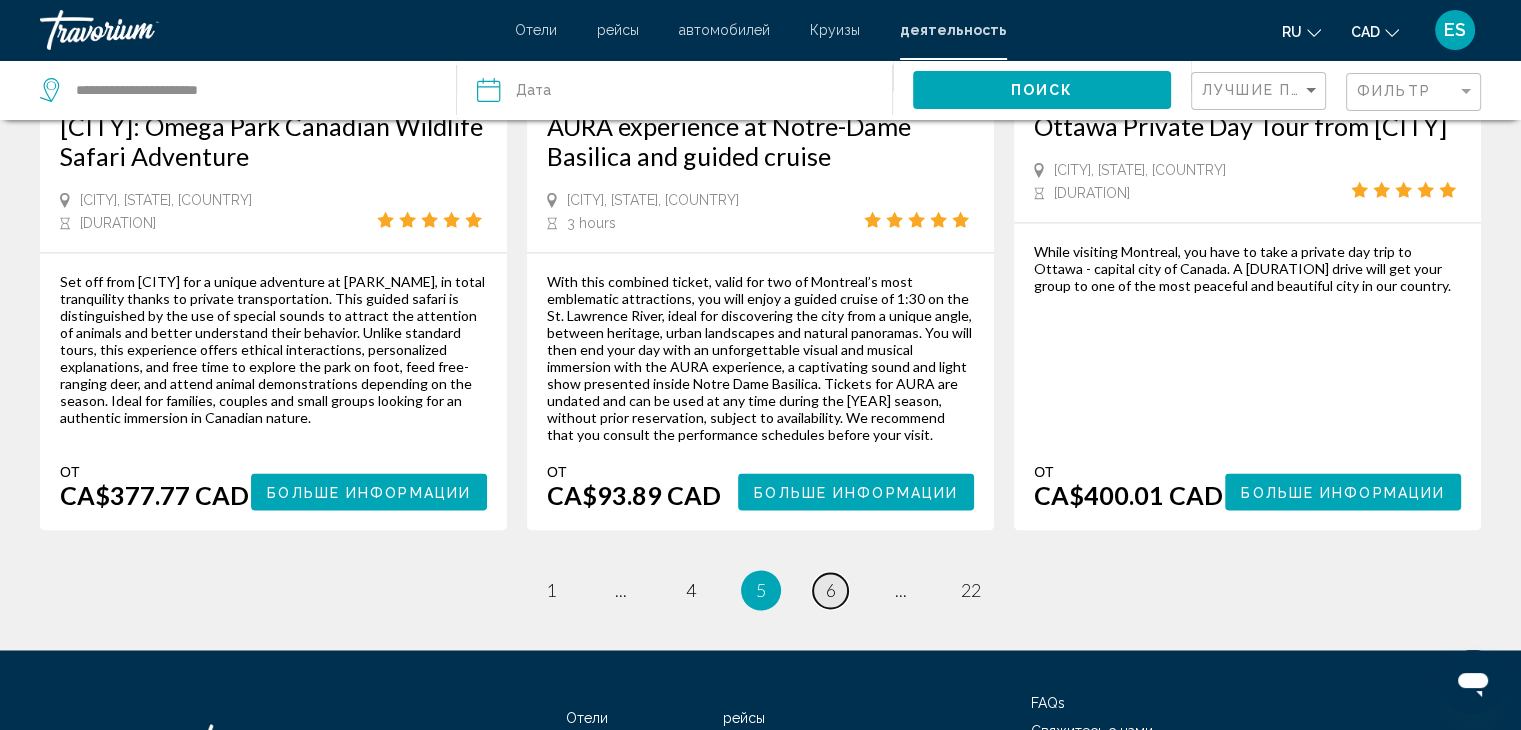 click on "6" at bounding box center (551, 590) 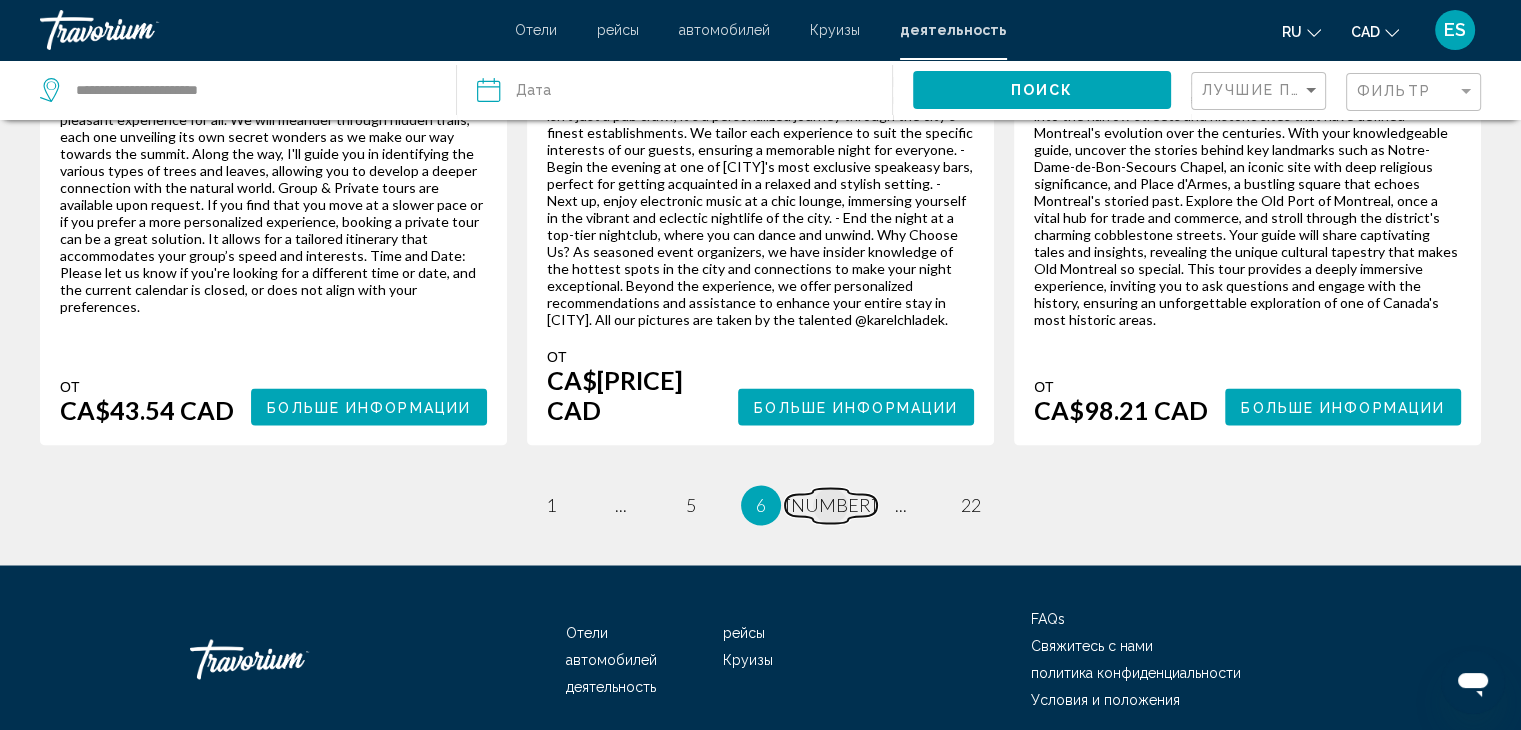 scroll, scrollTop: 3256, scrollLeft: 0, axis: vertical 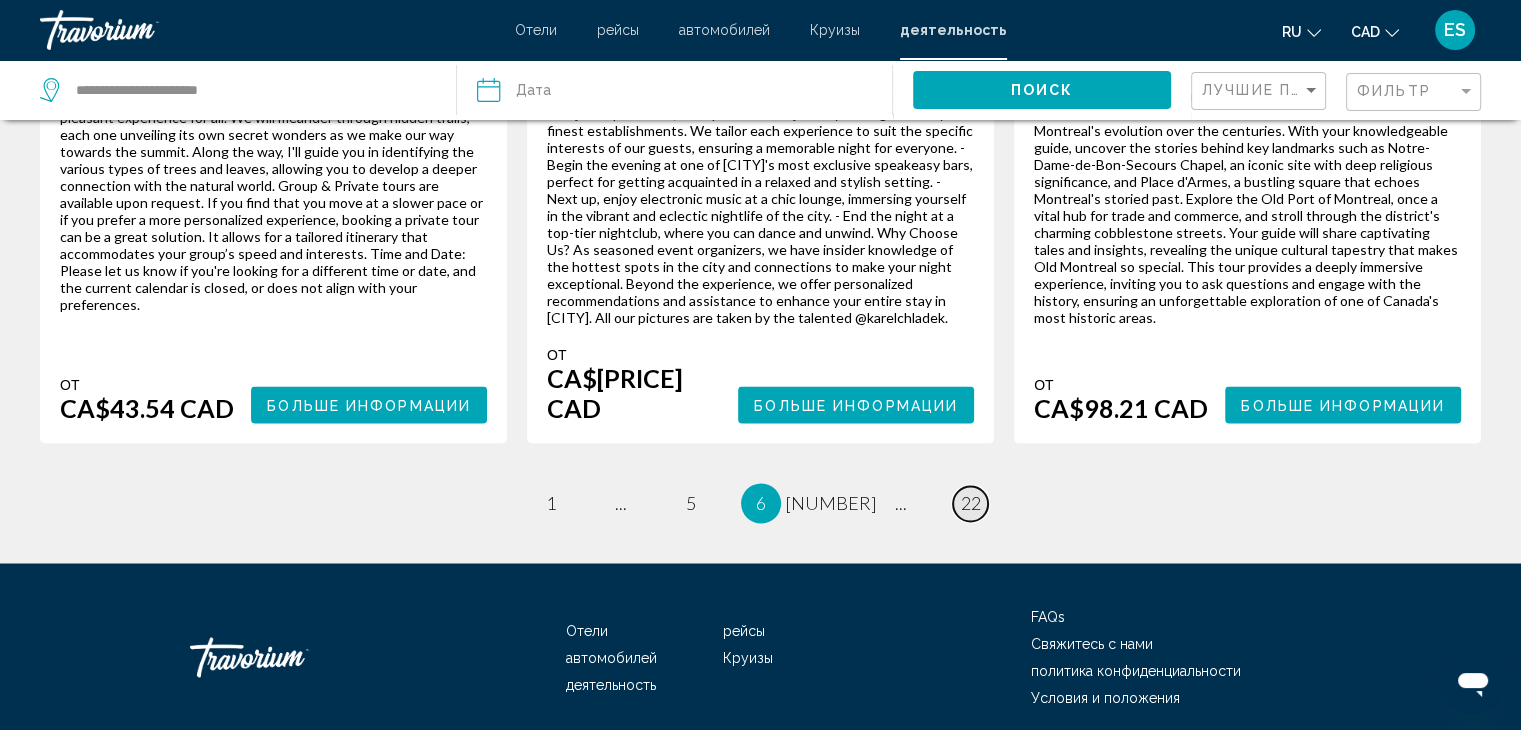 click on "22" at bounding box center [551, 503] 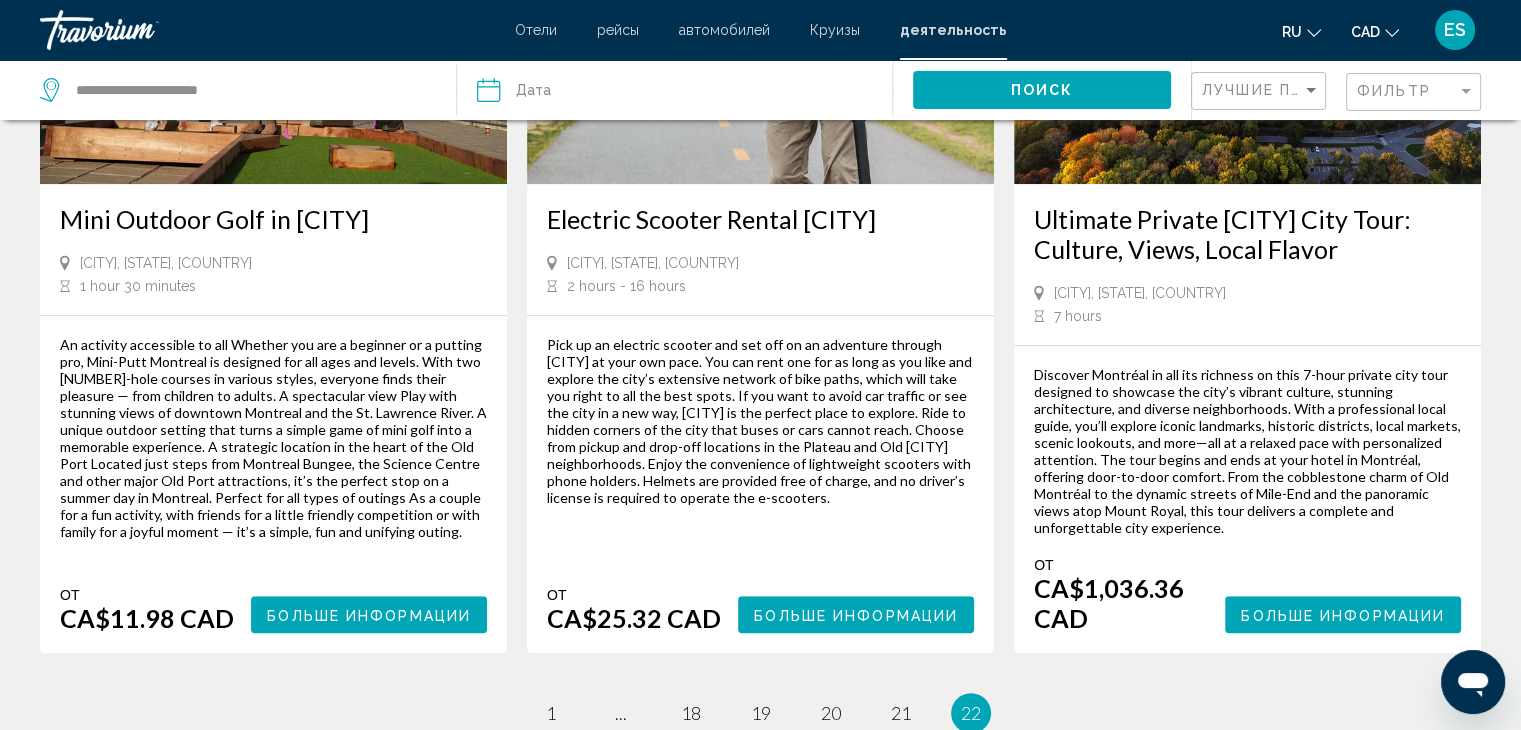 scroll, scrollTop: 1280, scrollLeft: 0, axis: vertical 